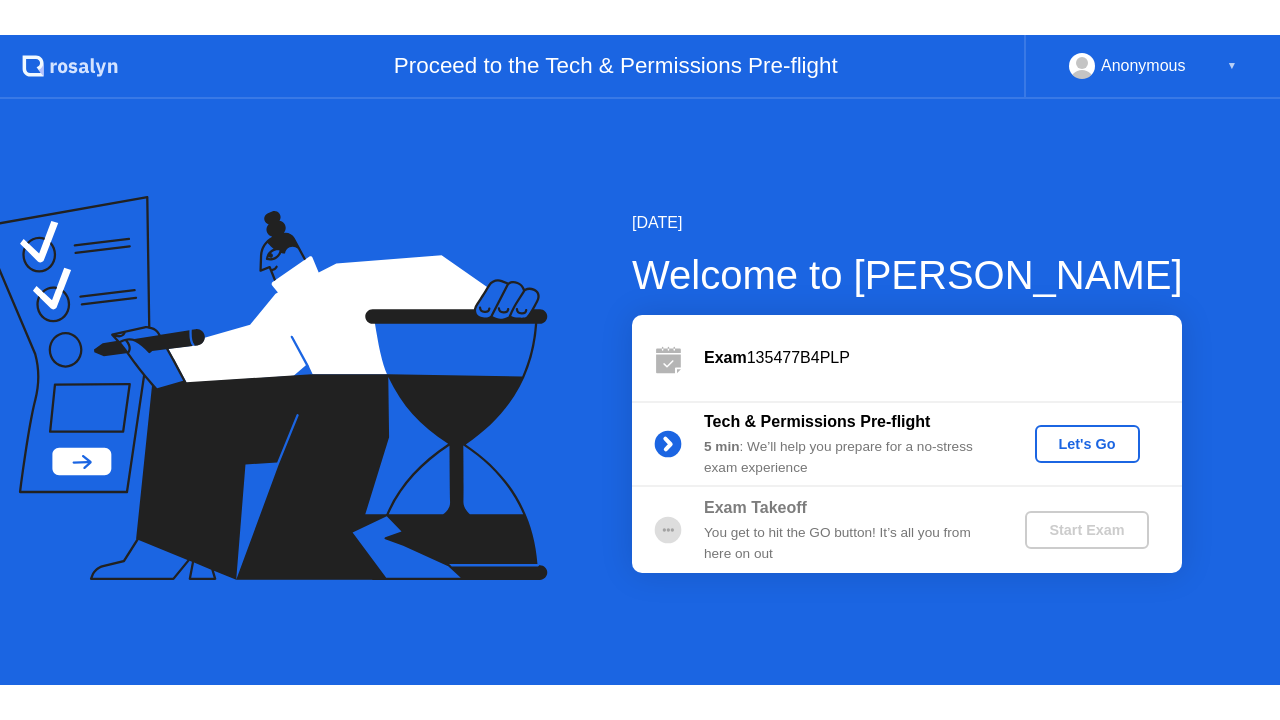 scroll, scrollTop: 0, scrollLeft: 0, axis: both 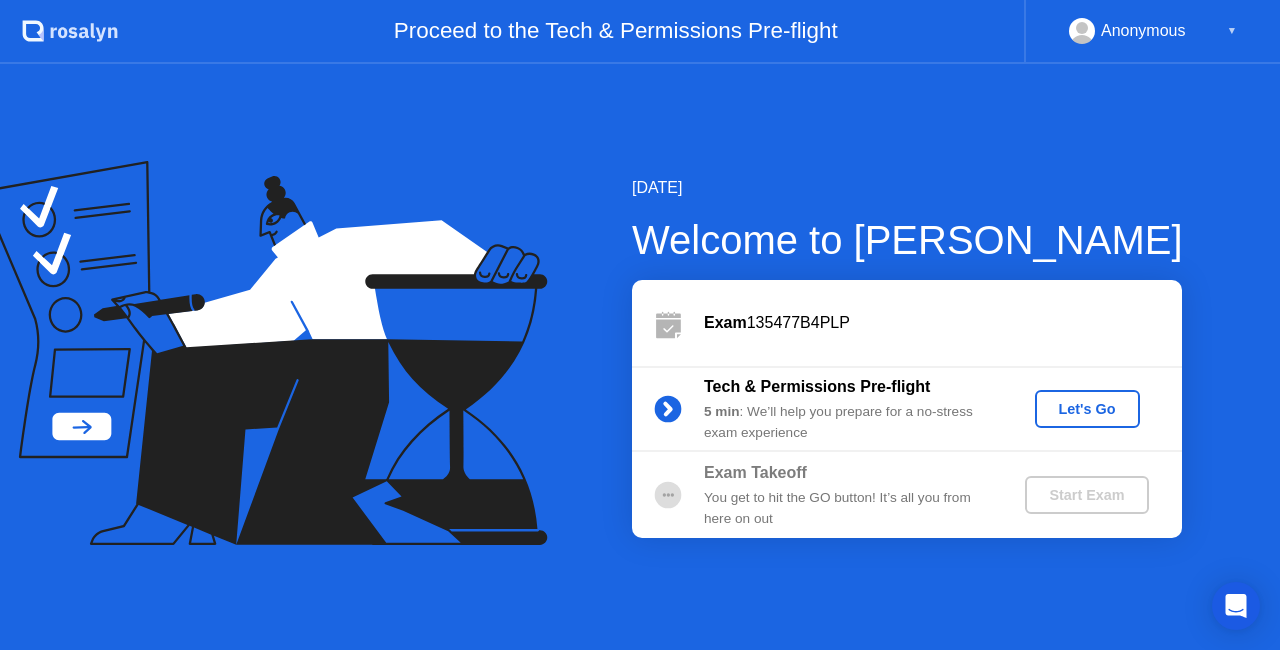 click on "Let's Go" 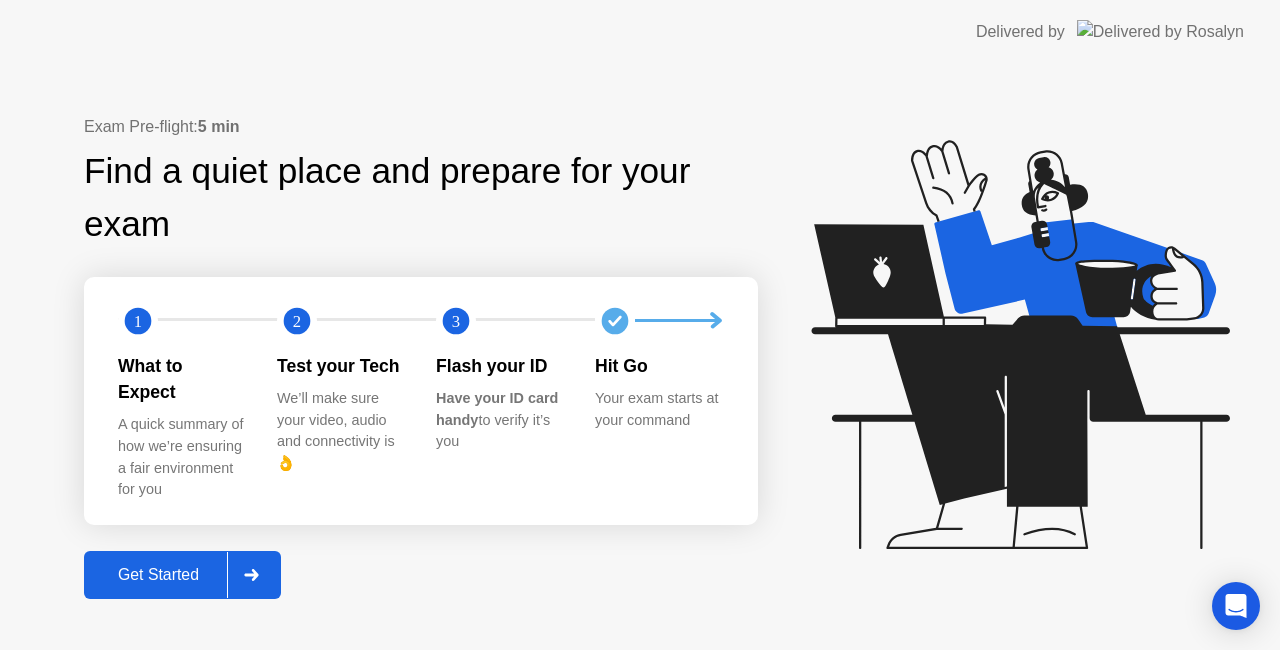 click 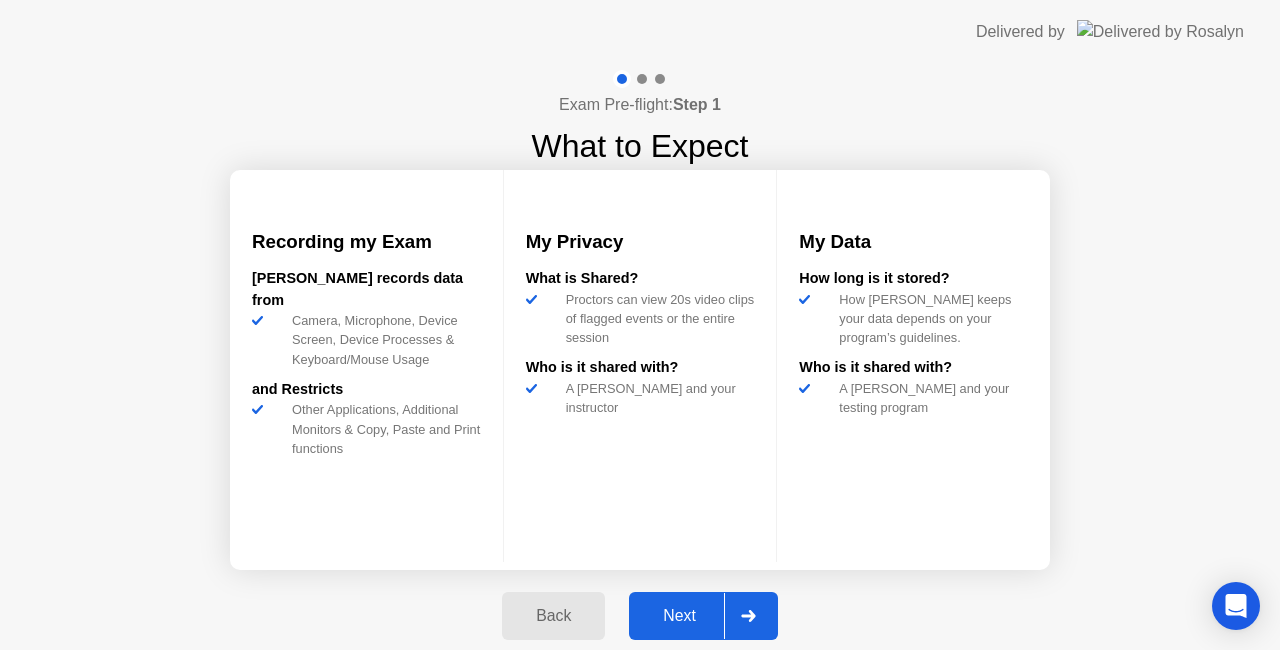 click on "Next" 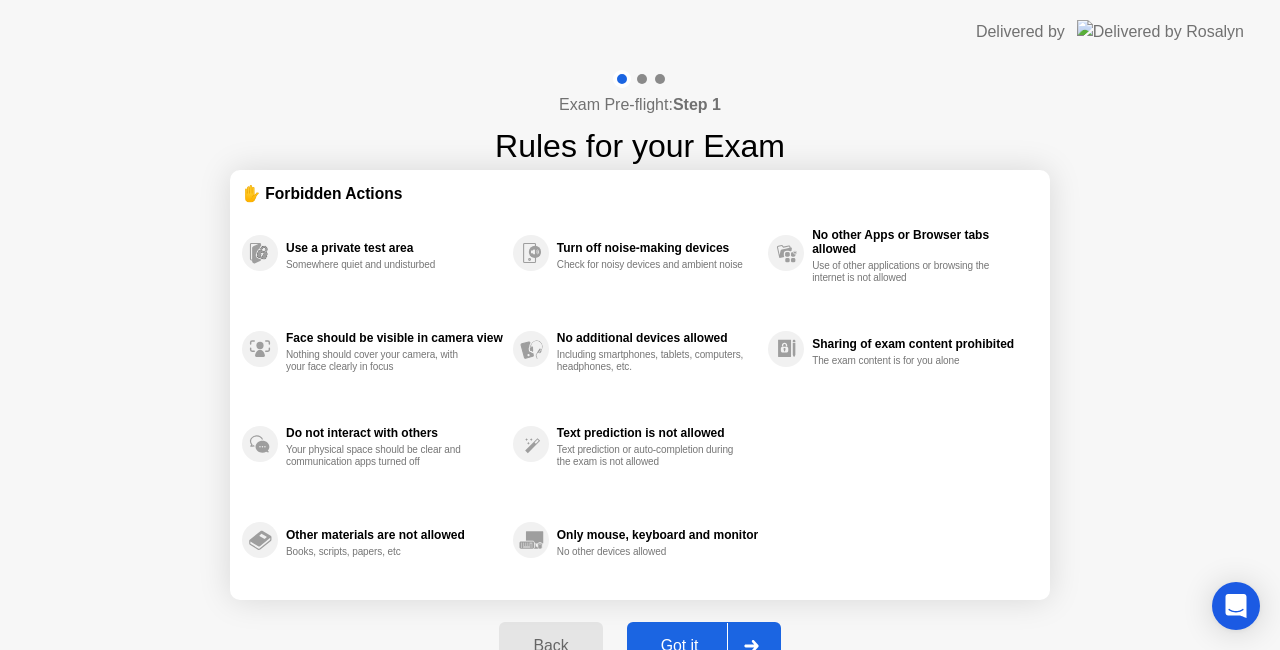 click on "Got it" 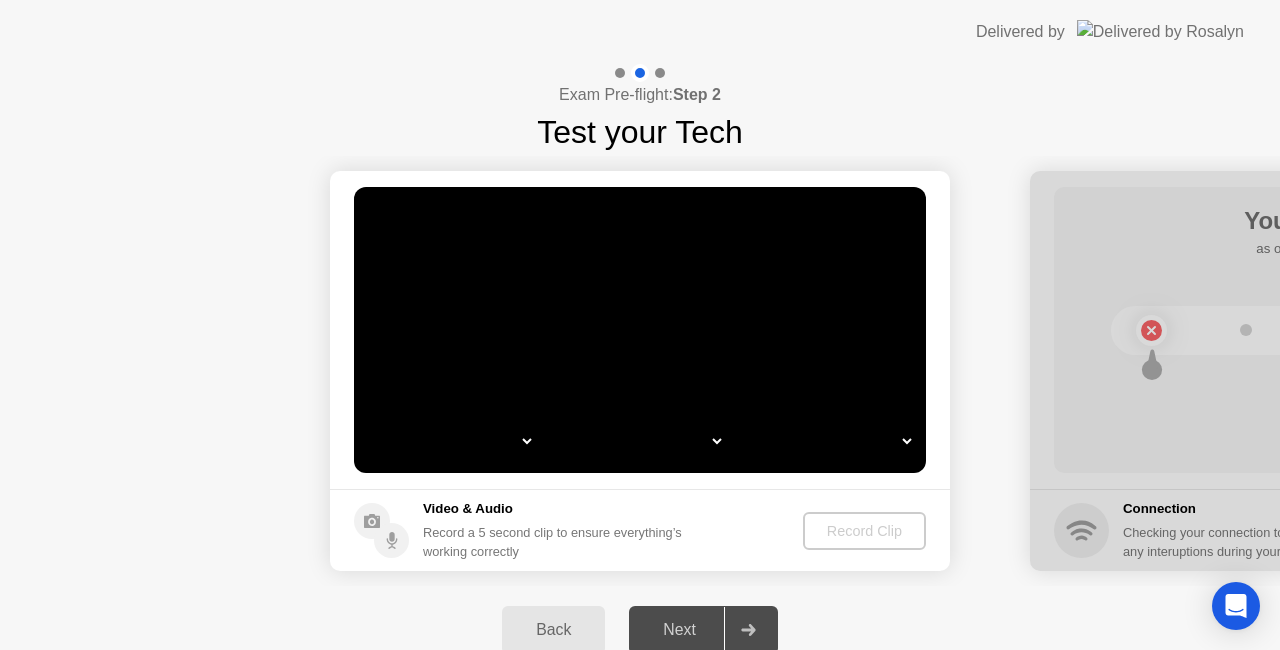 select on "*" 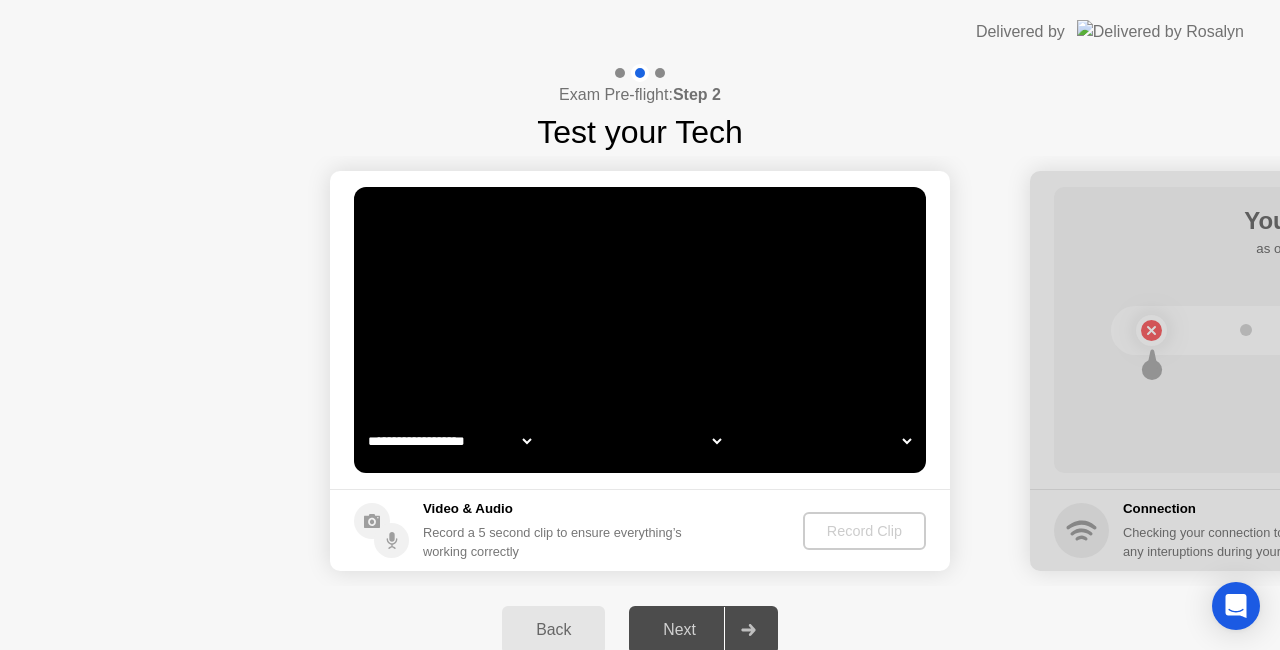 select on "*" 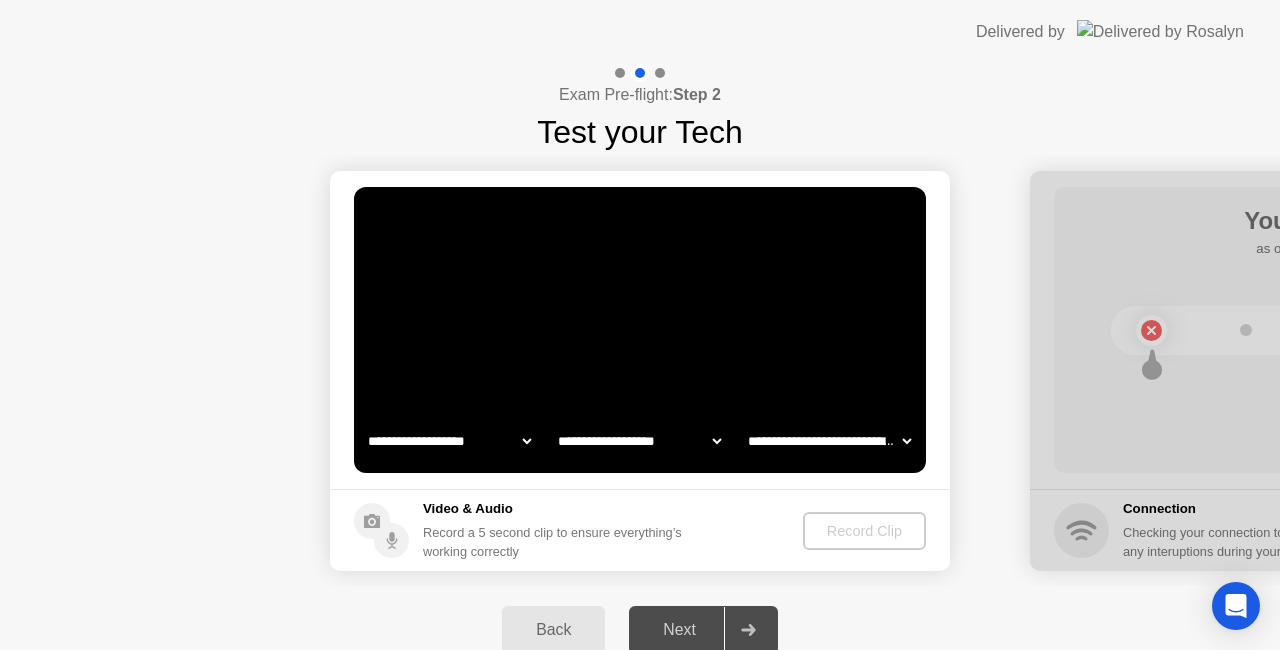 select on "**********" 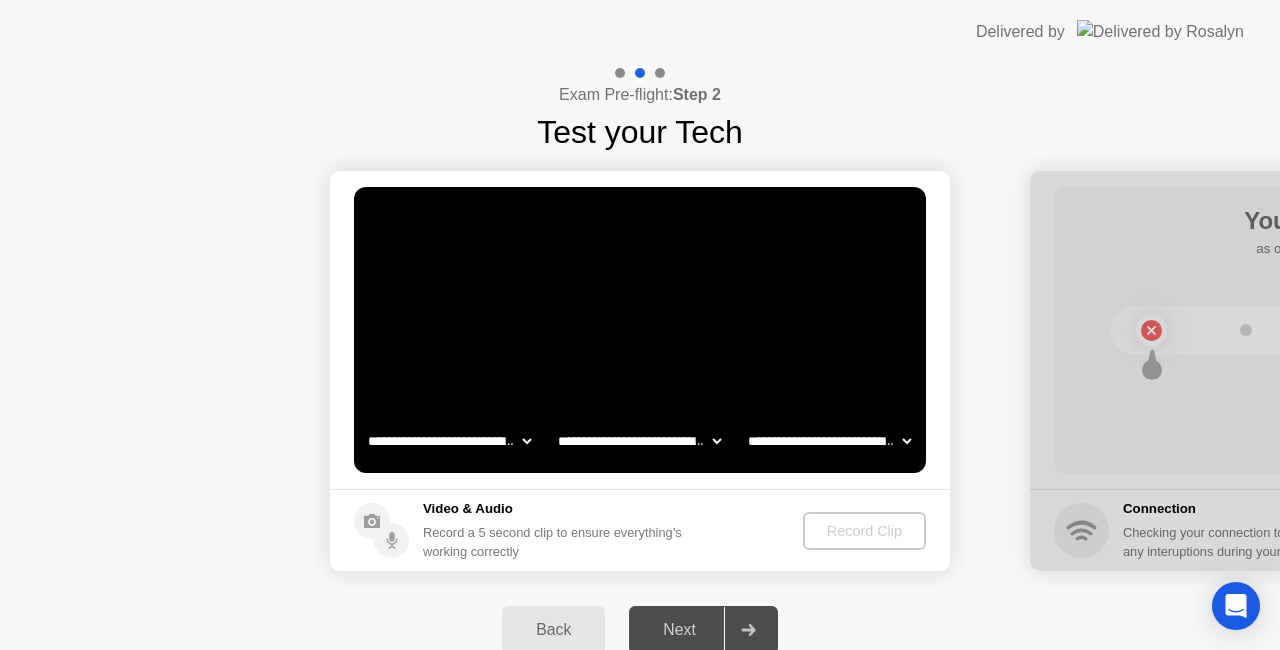 click on "Video & Audio" 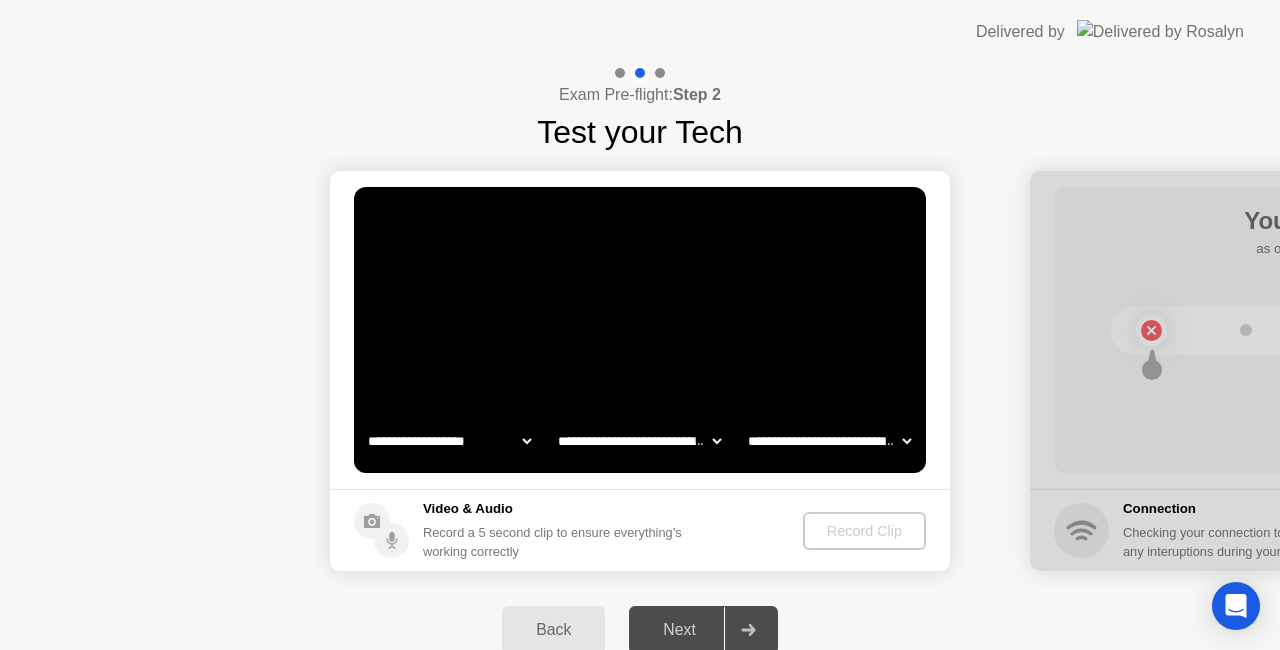 click on "**********" 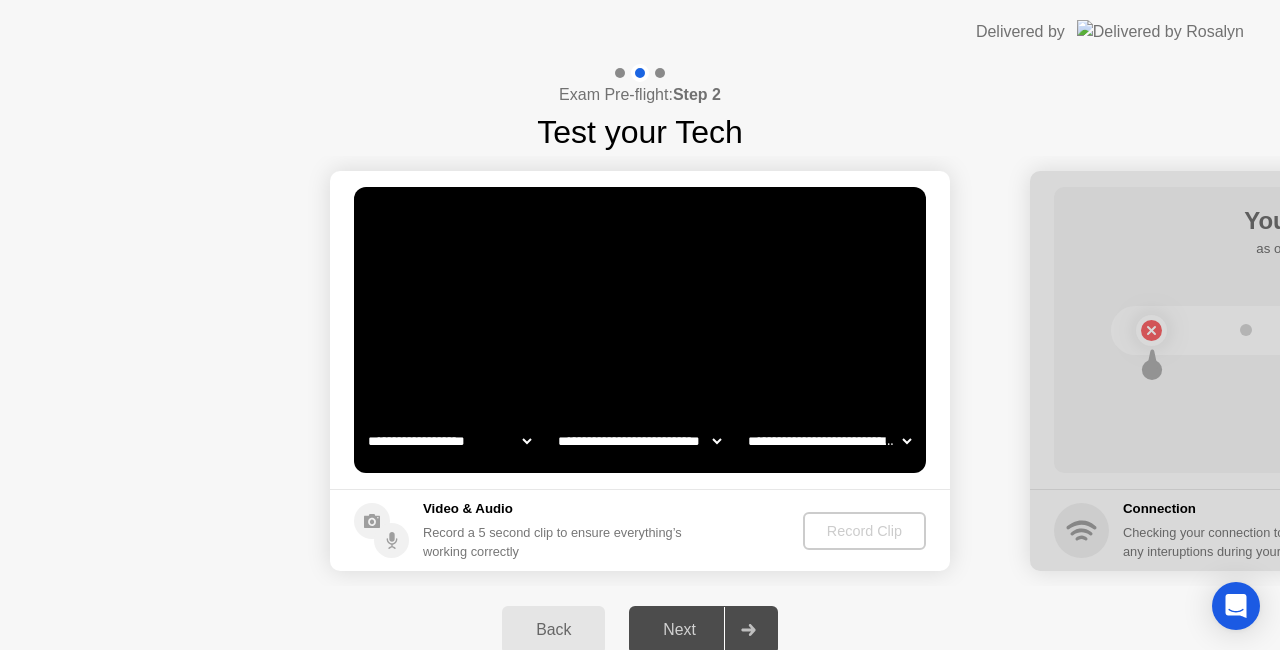 click on "**********" 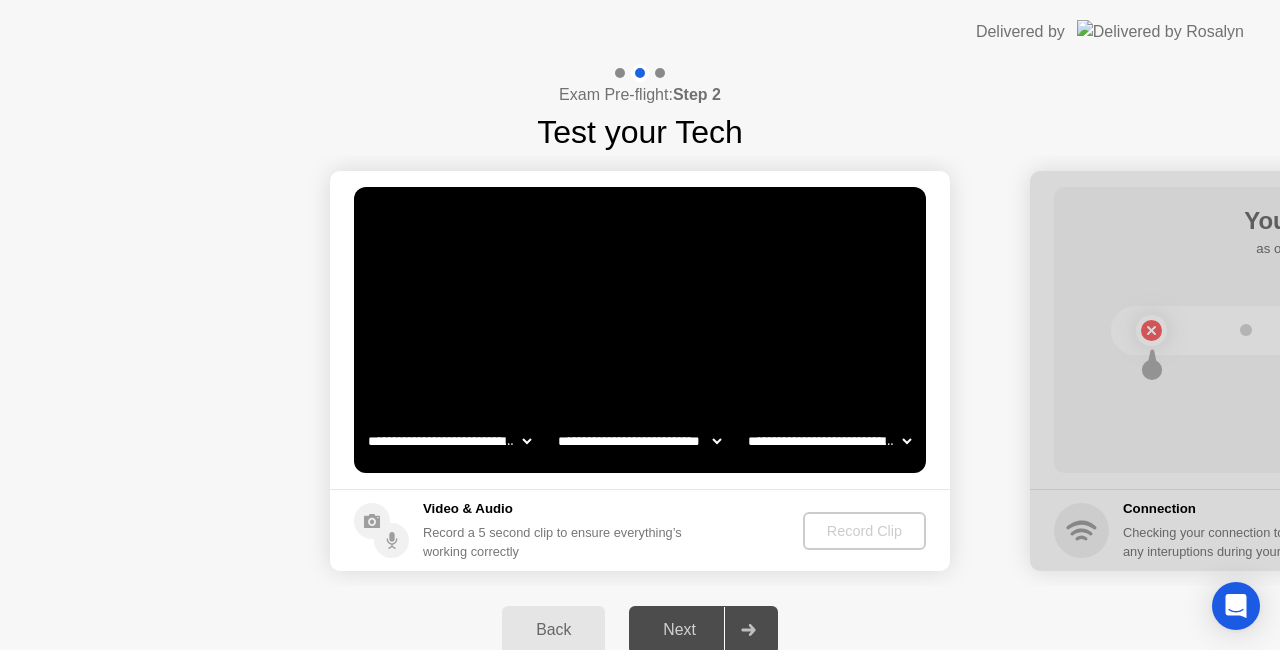 click on "**********" 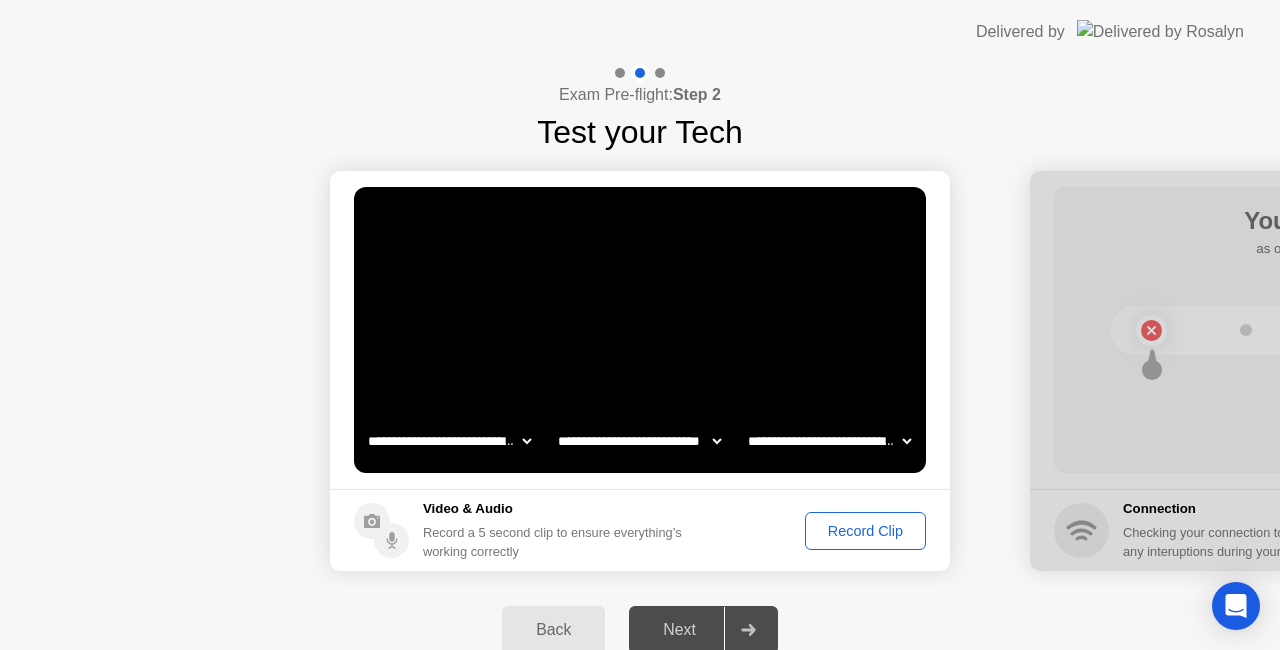 click on "Record Clip" 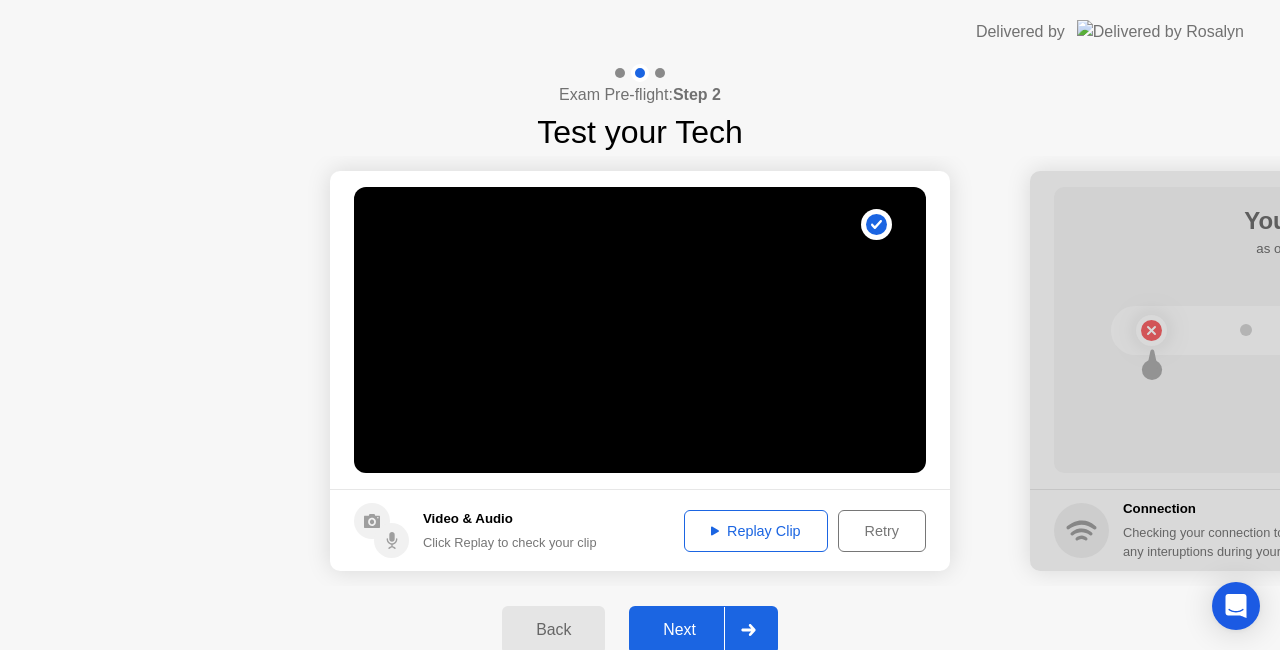 click on "Retry" 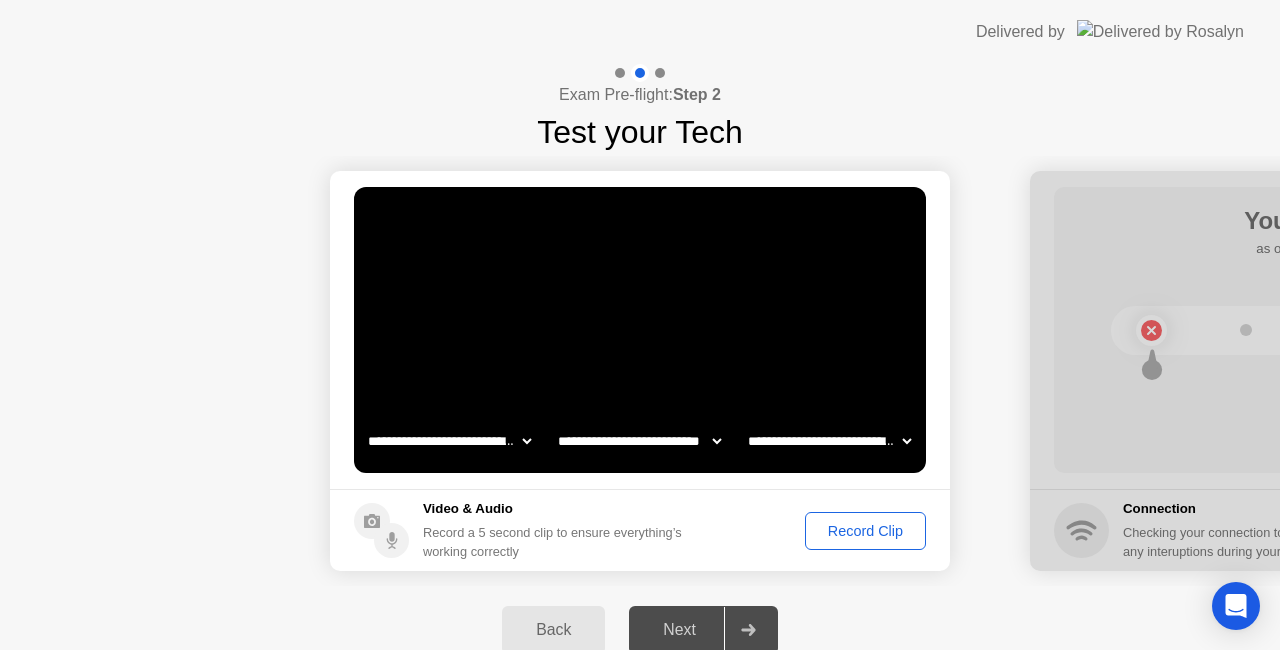 click on "Record Clip" 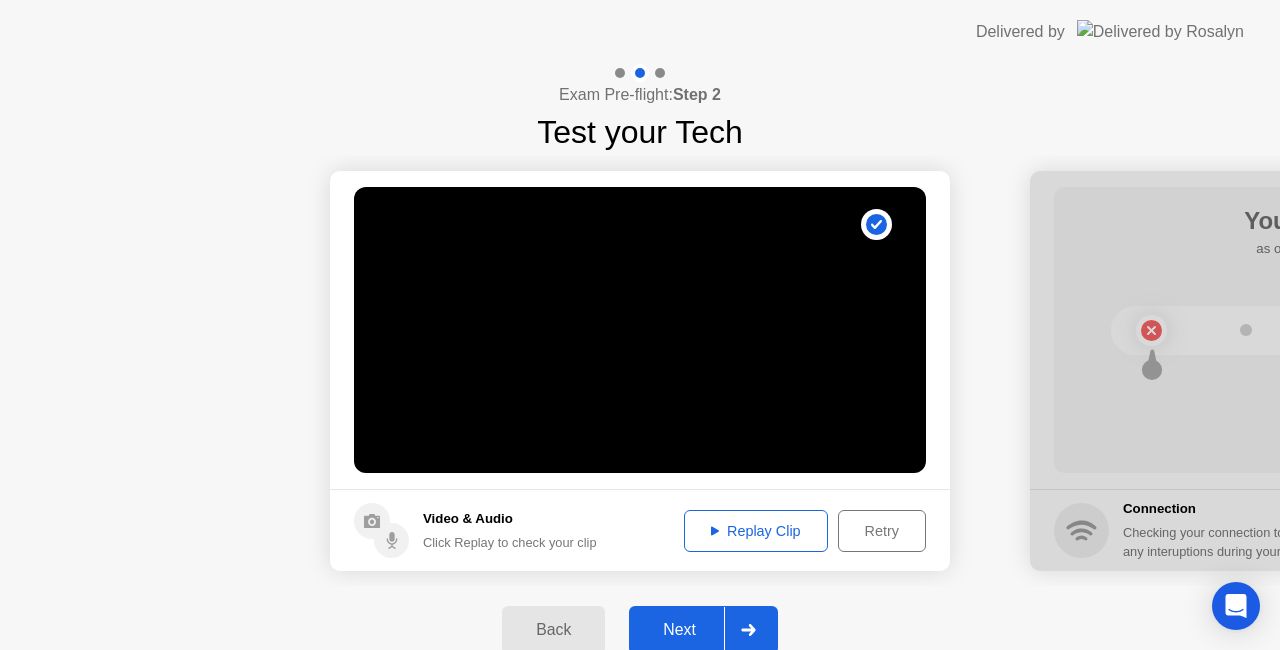 click on "Replay Clip" 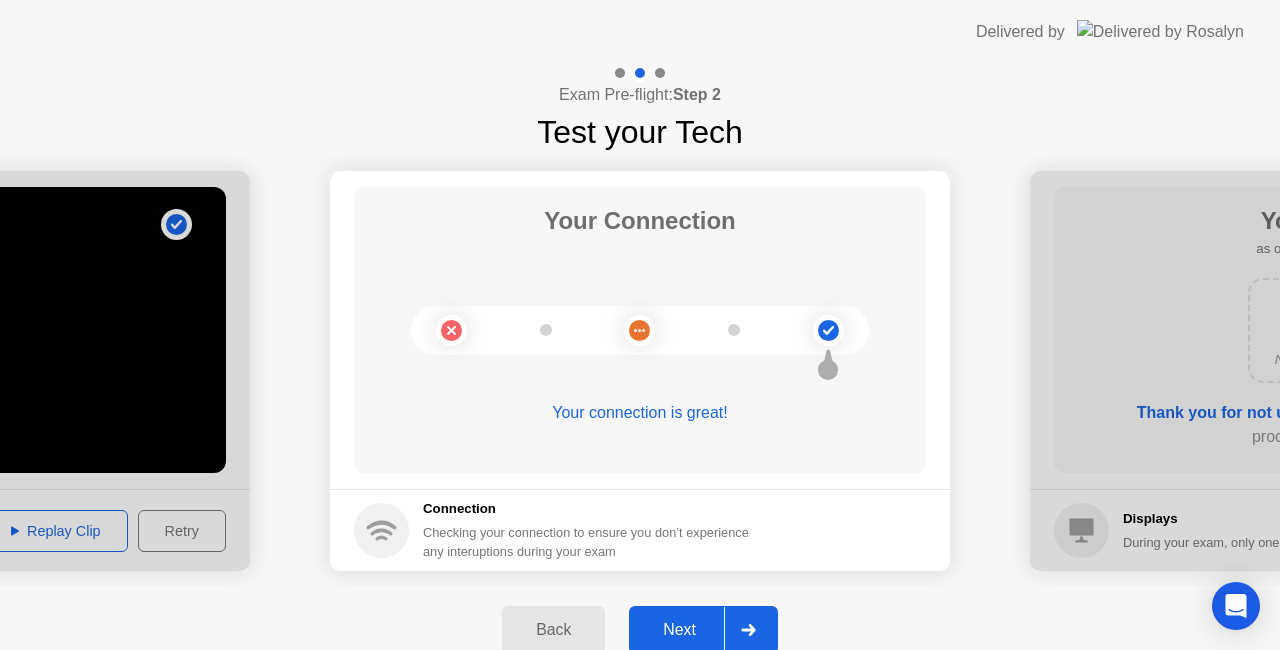click on "Next" 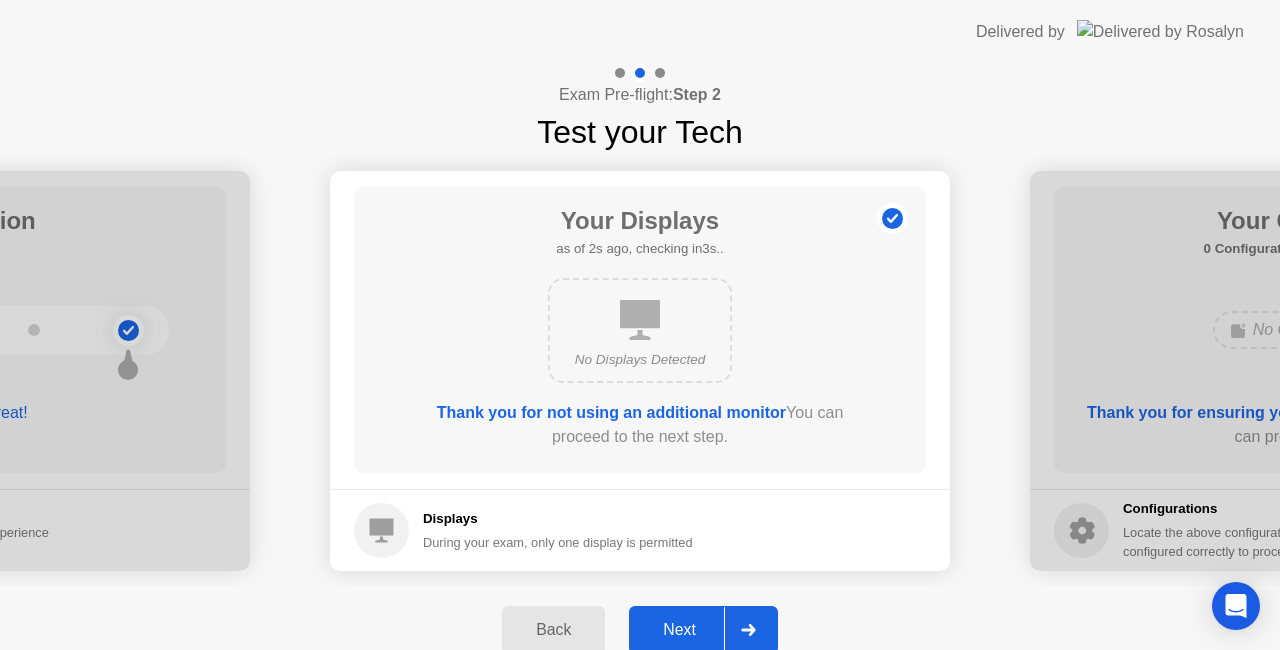 click on "Next" 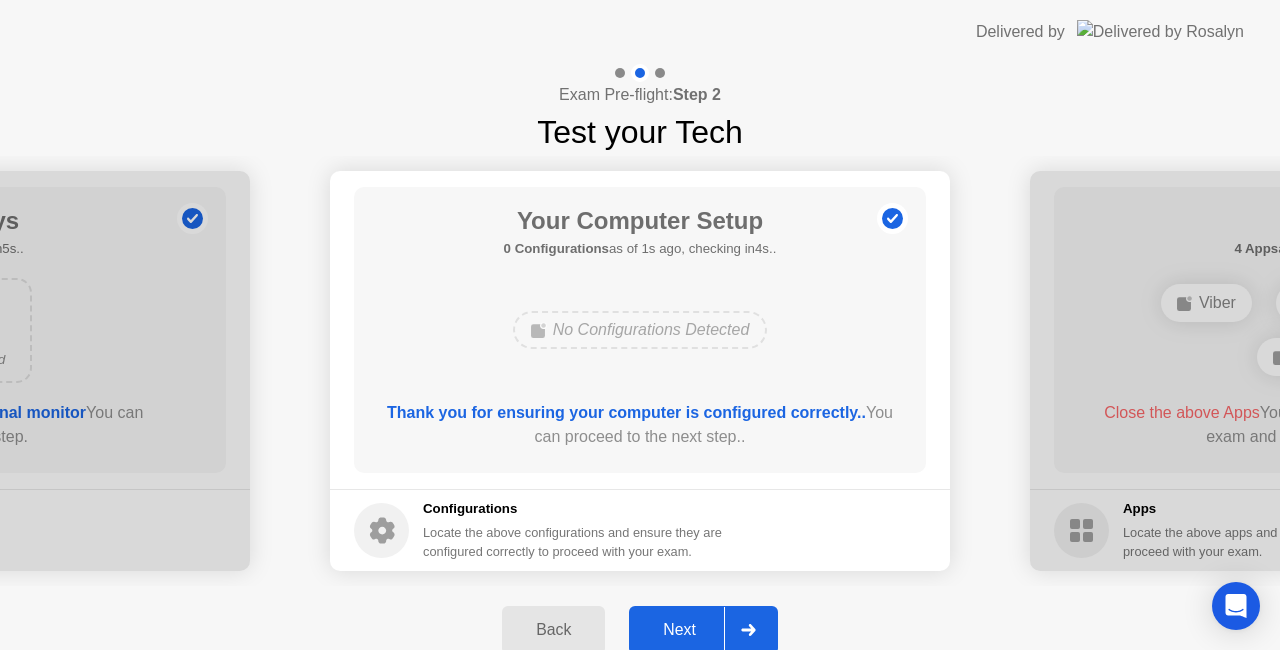 click on "Next" 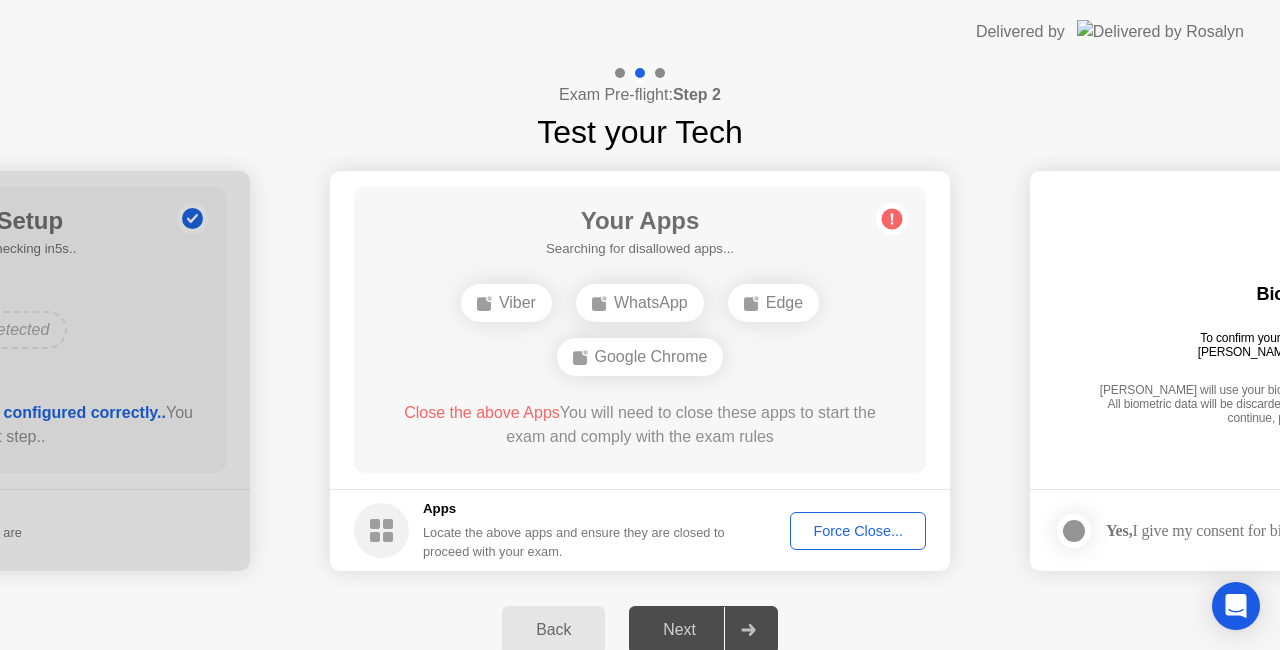 click on "Viber" 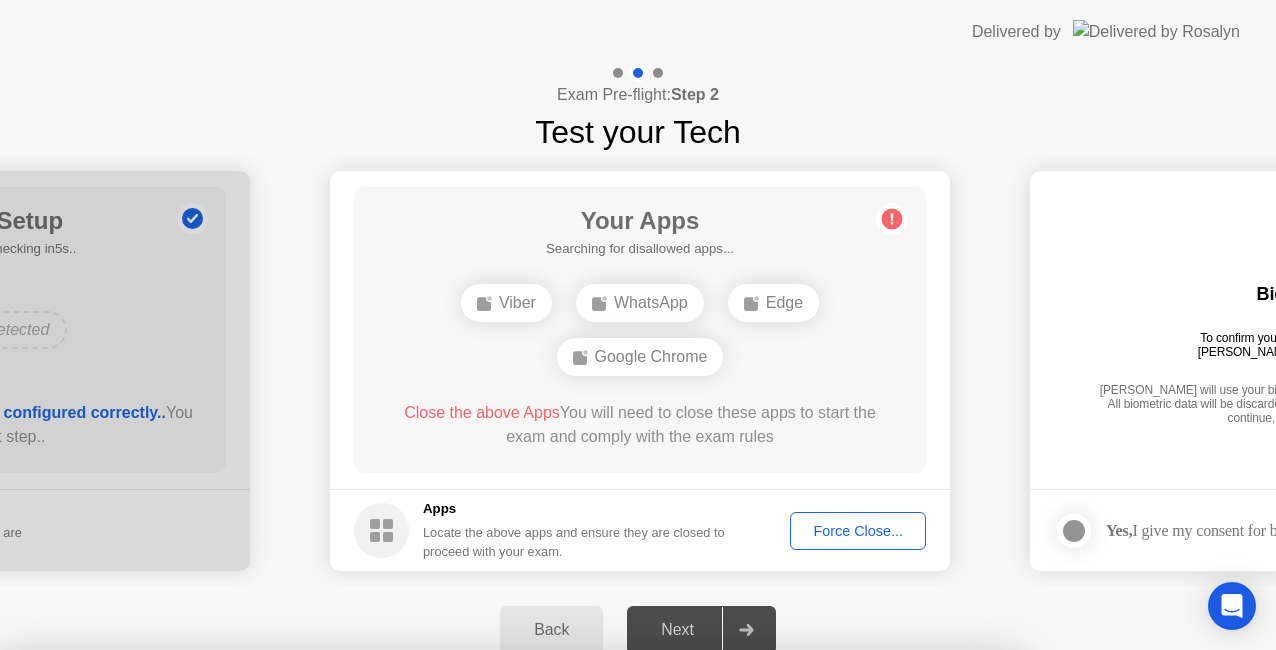 click on "Confirm" at bounding box center [577, 980] 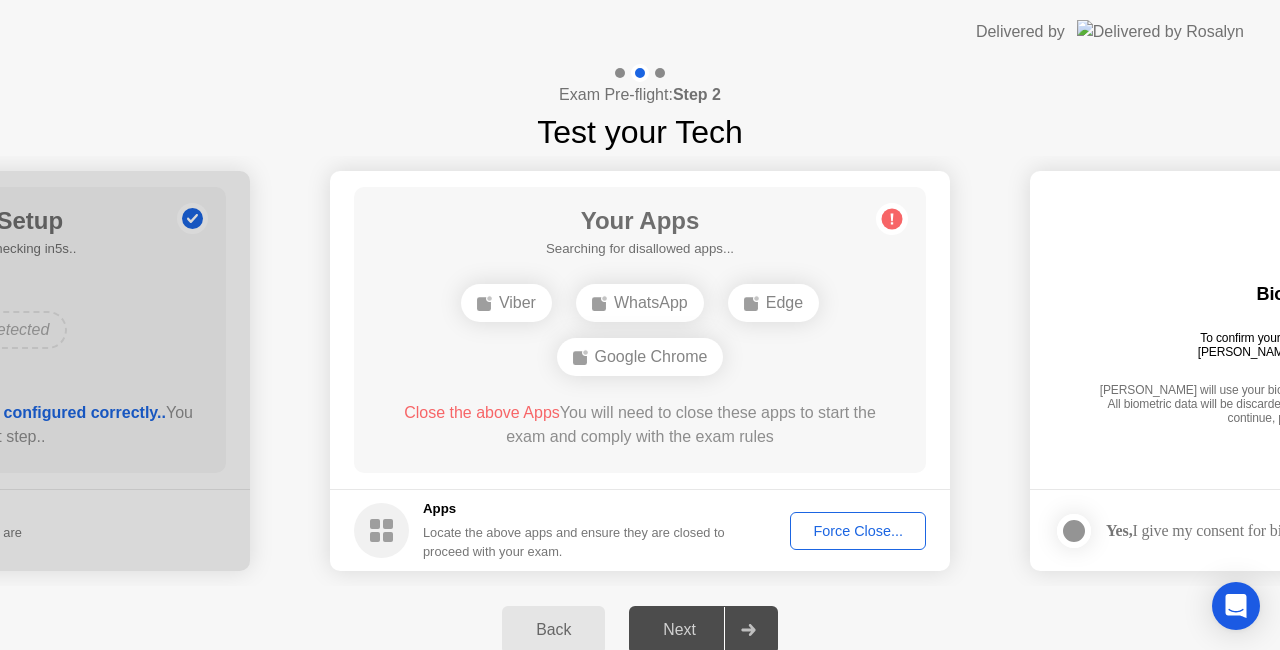 click on "Force Close..." 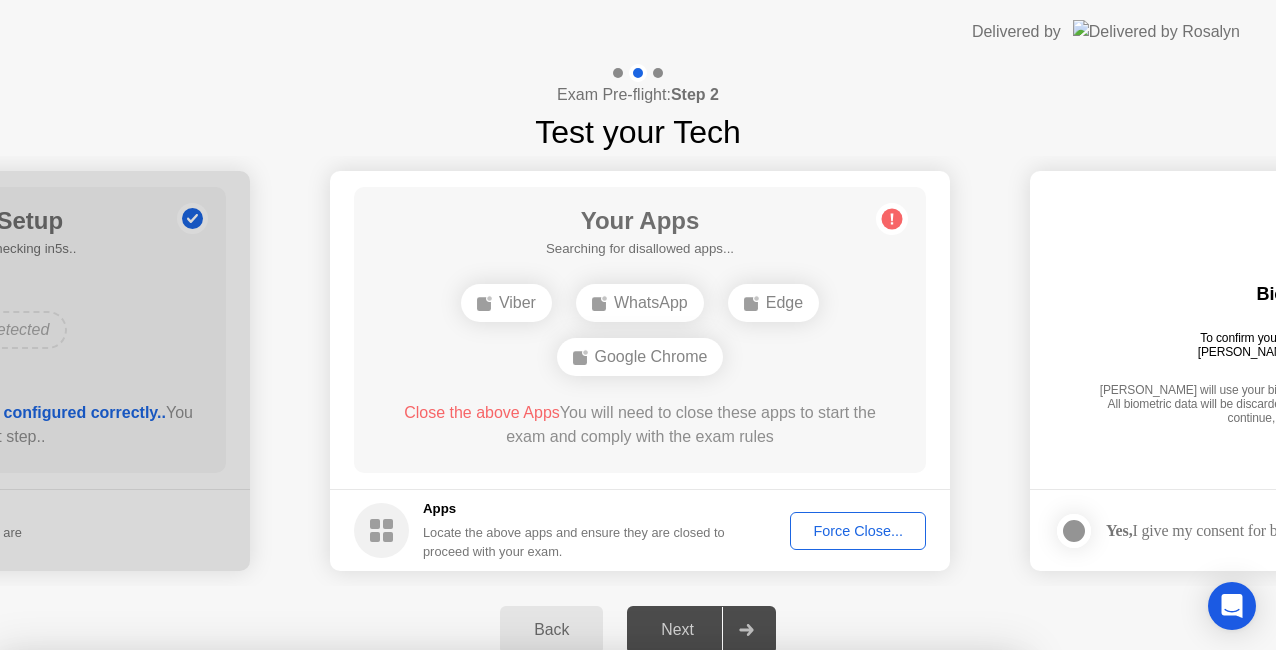 click on "Confirm" at bounding box center [577, 980] 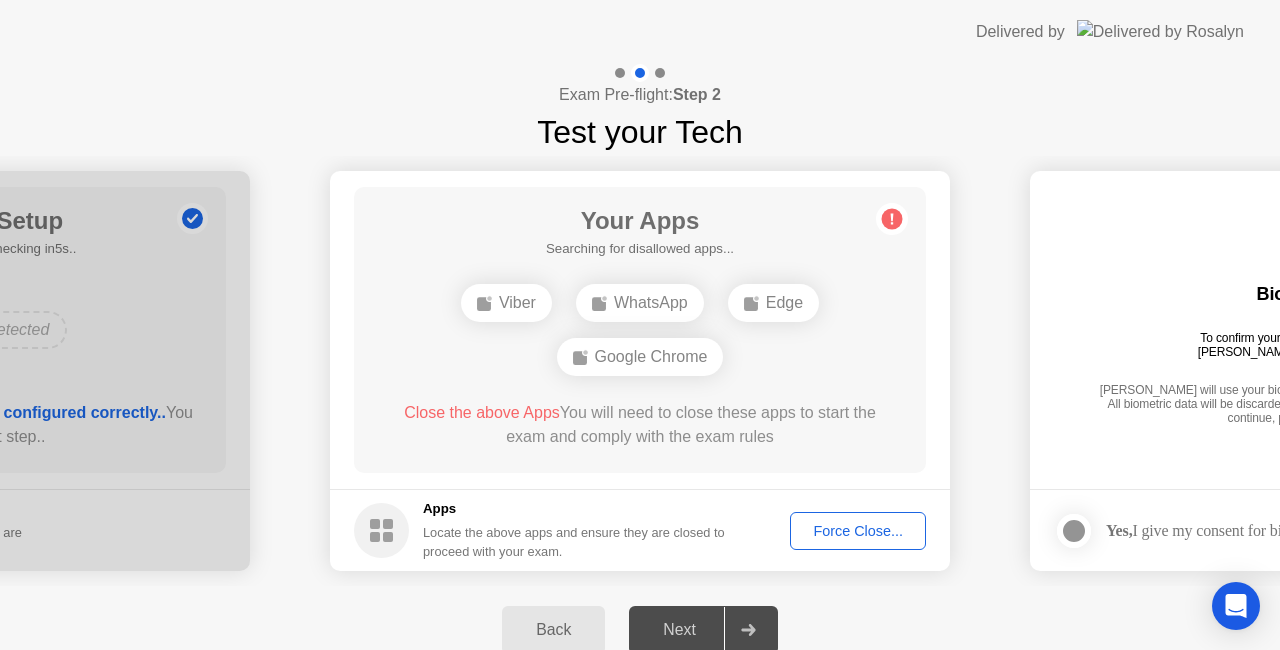 click on "Force Close..." 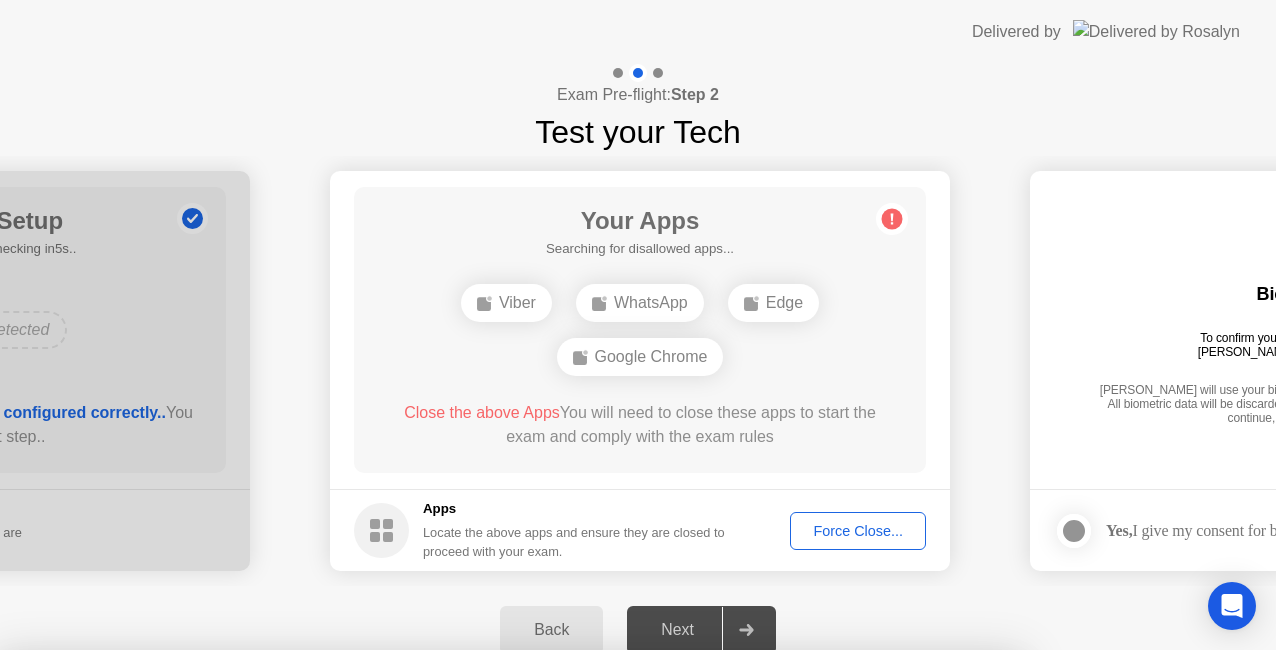 click on "Confirm" at bounding box center [577, 980] 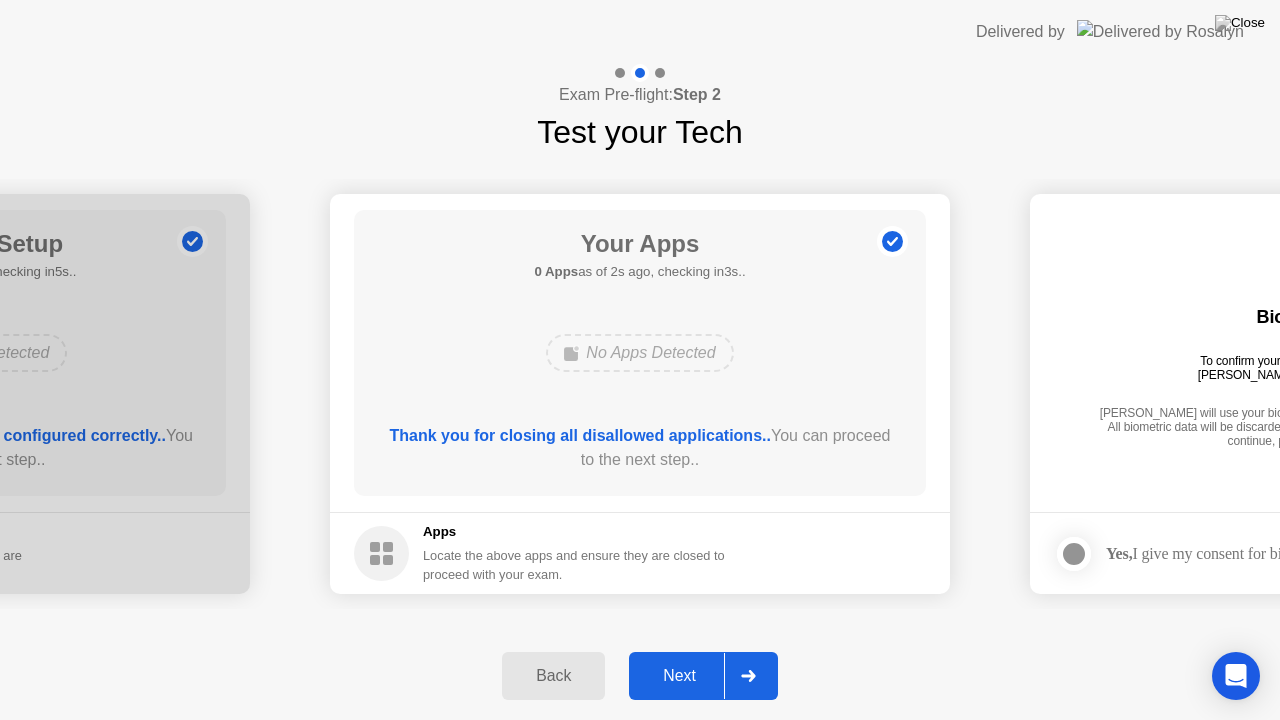 click on "Next" 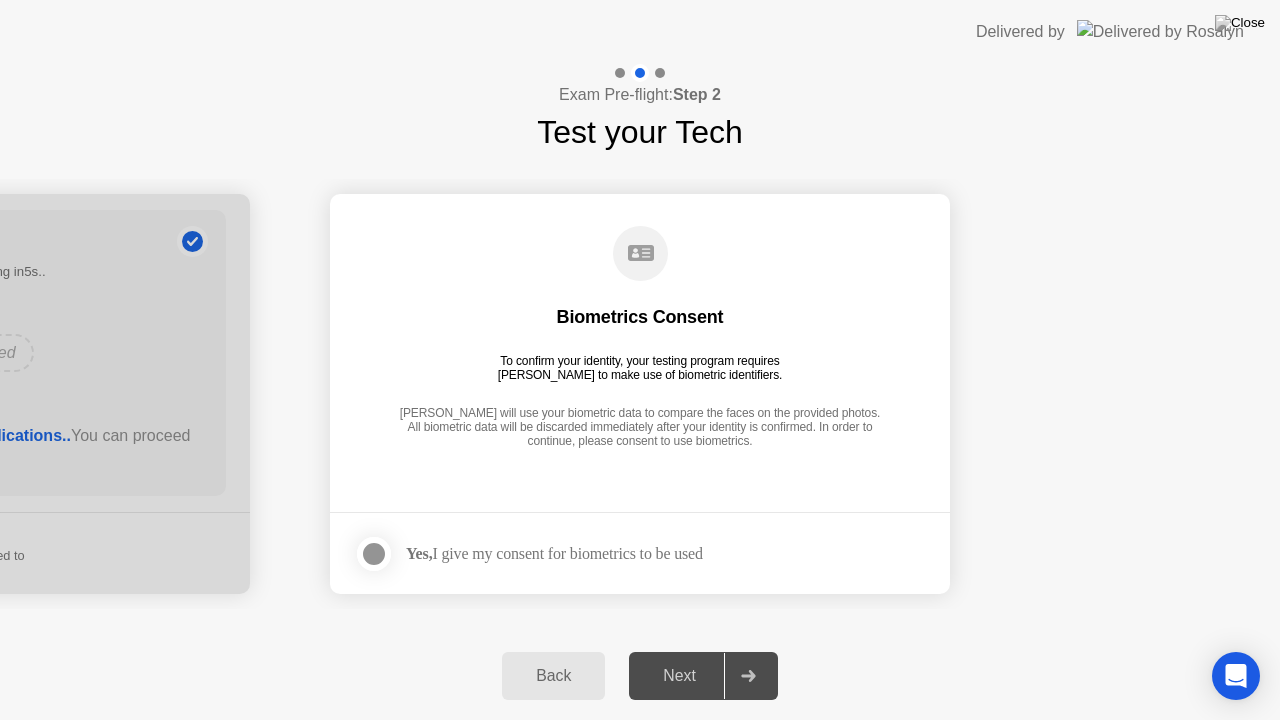 click 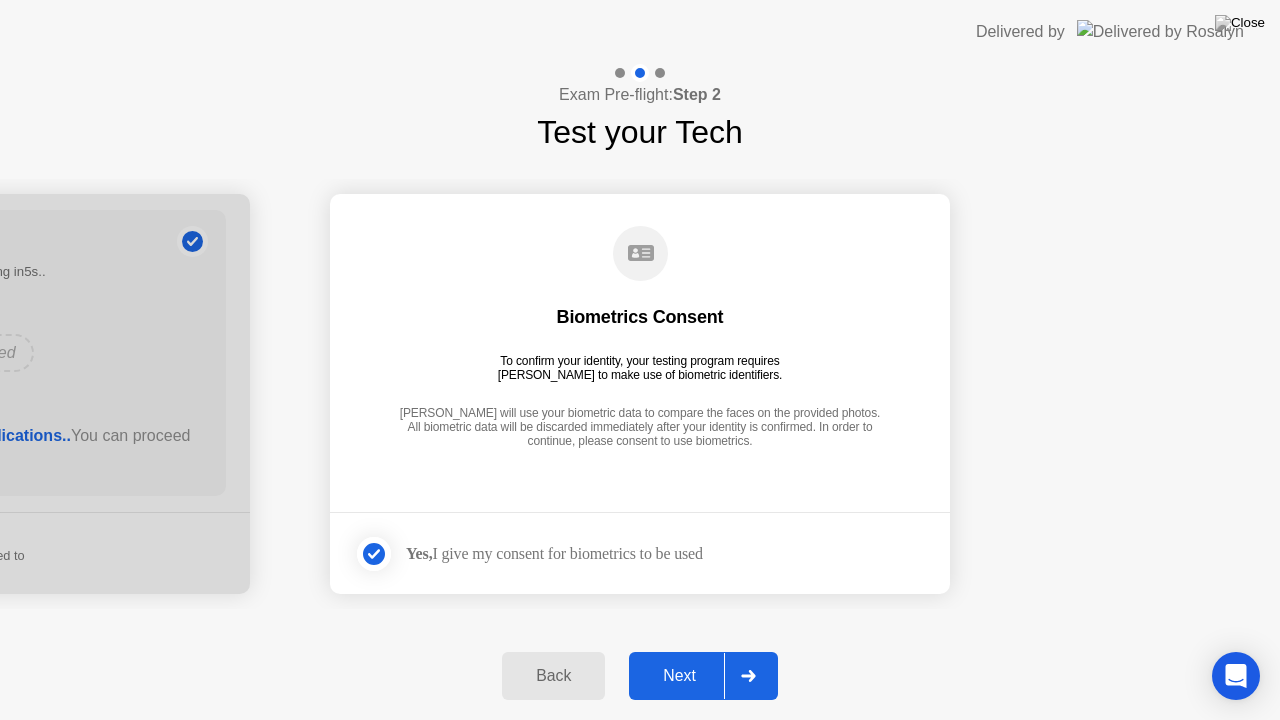click on "Next" 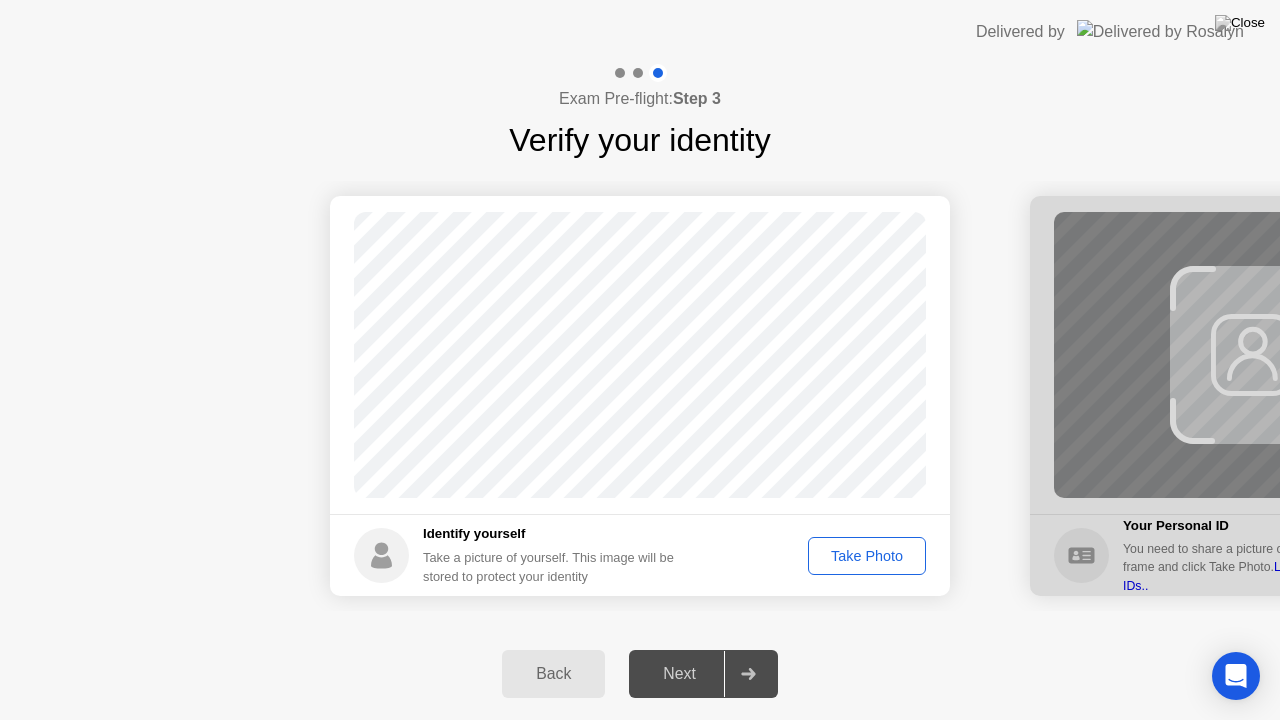 click on "Take Photo" 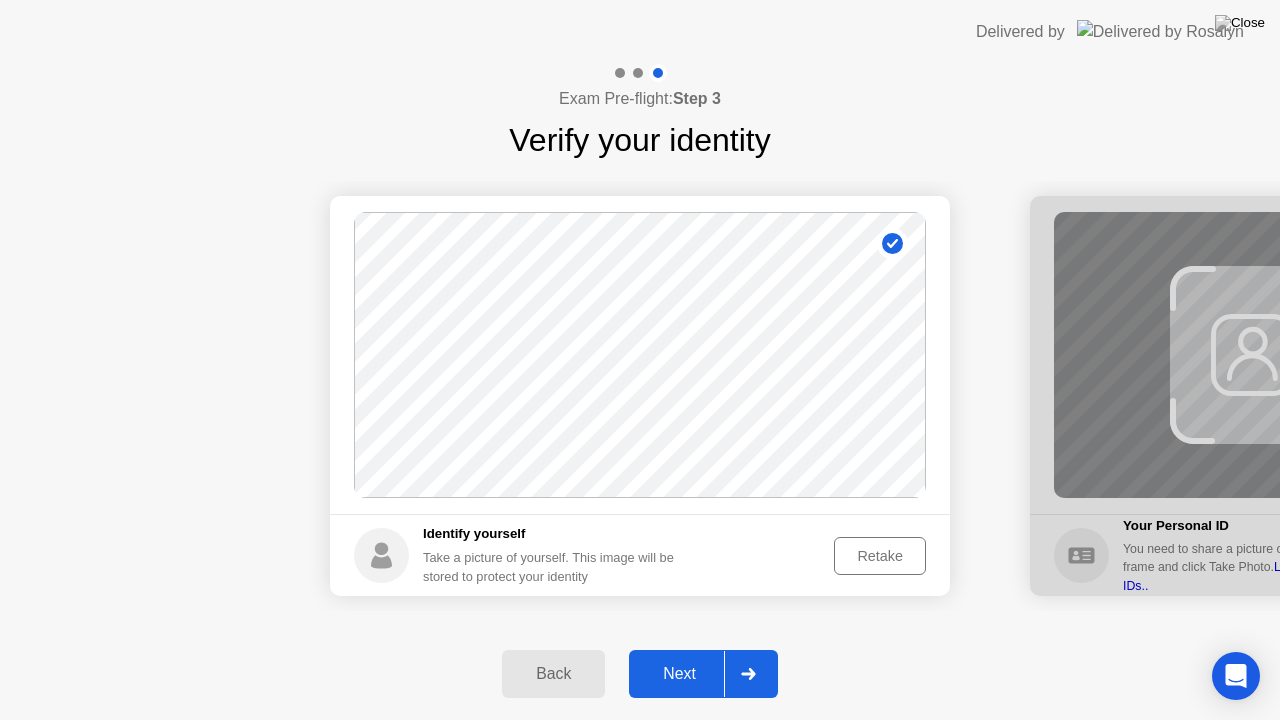click on "Next" 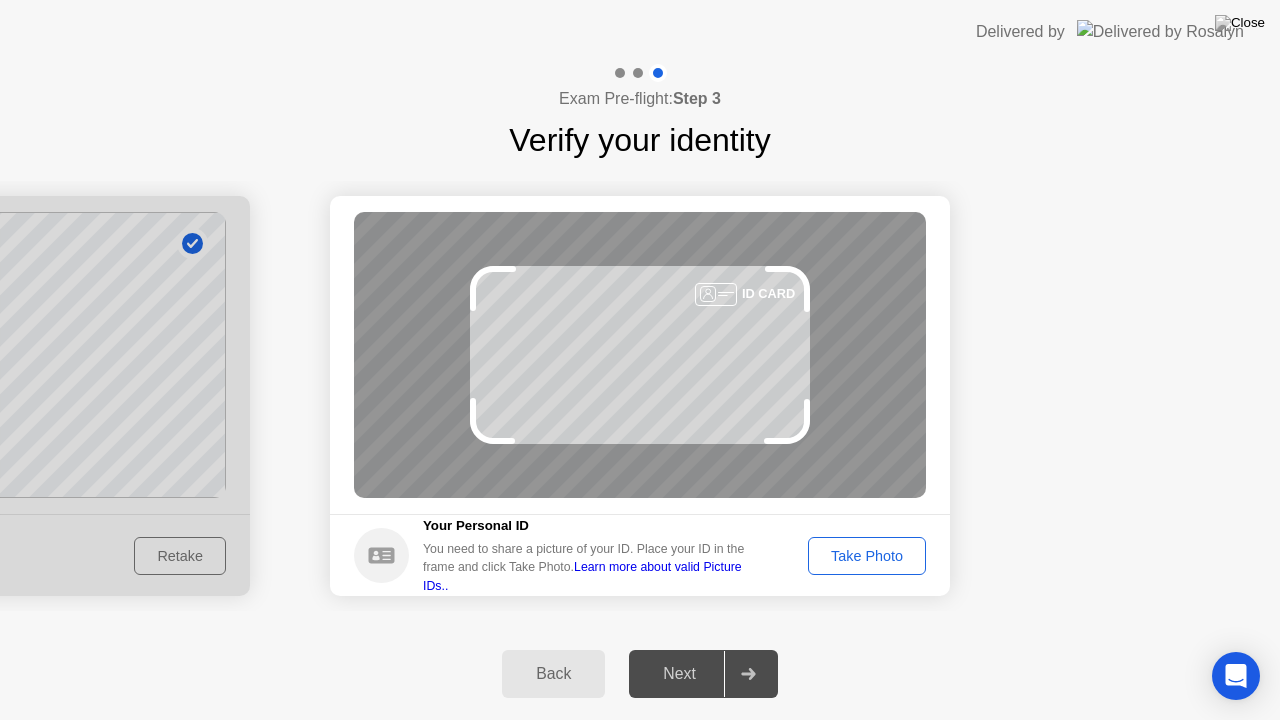 click on "Take Photo" 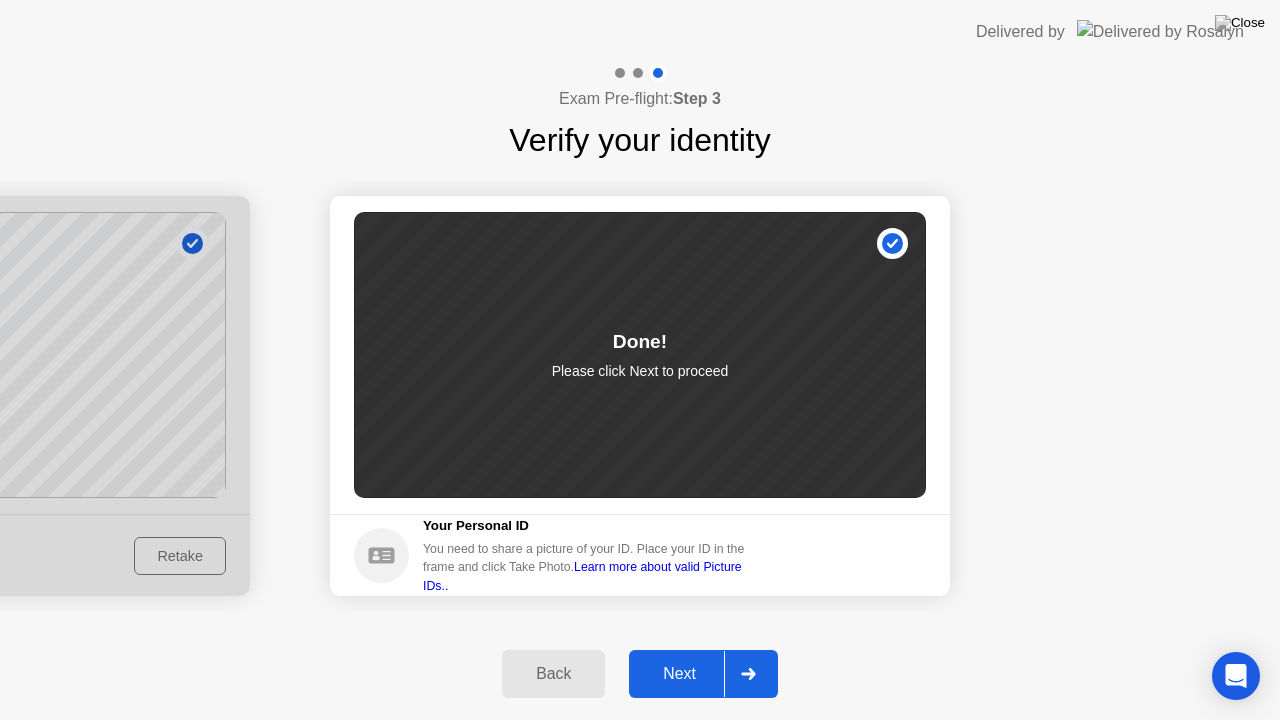 click on "Next" 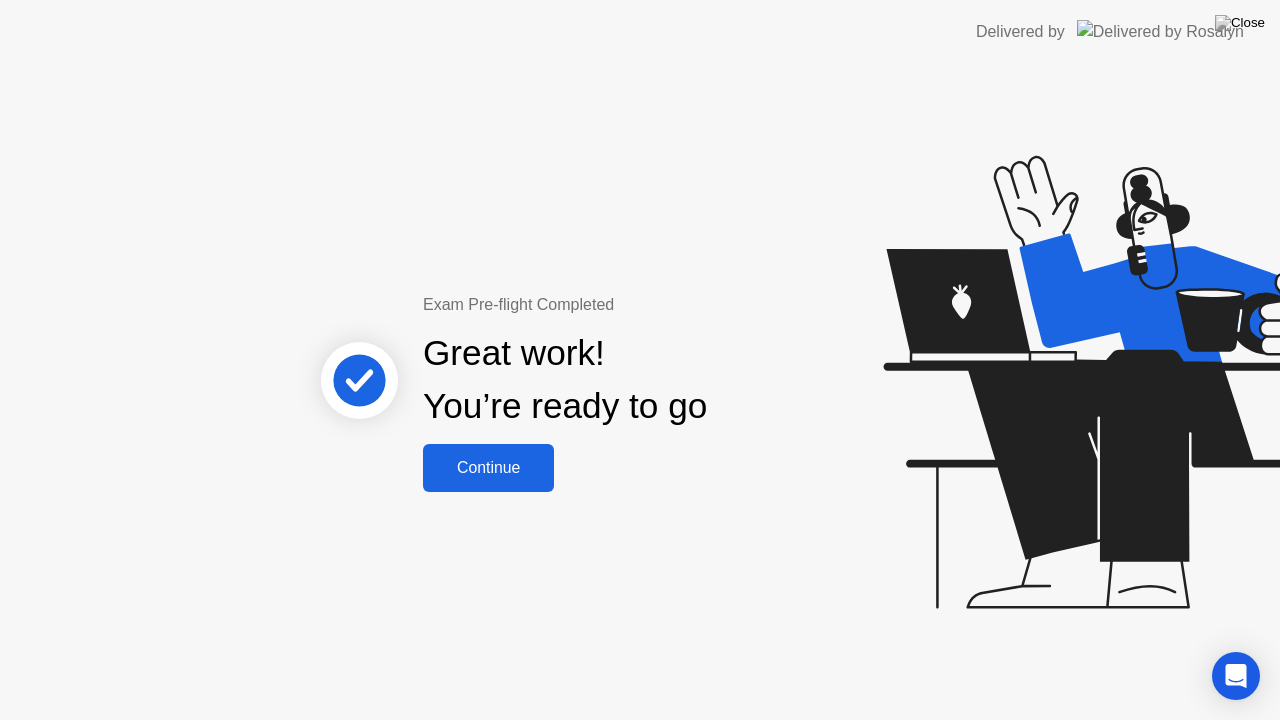 click on "Continue" 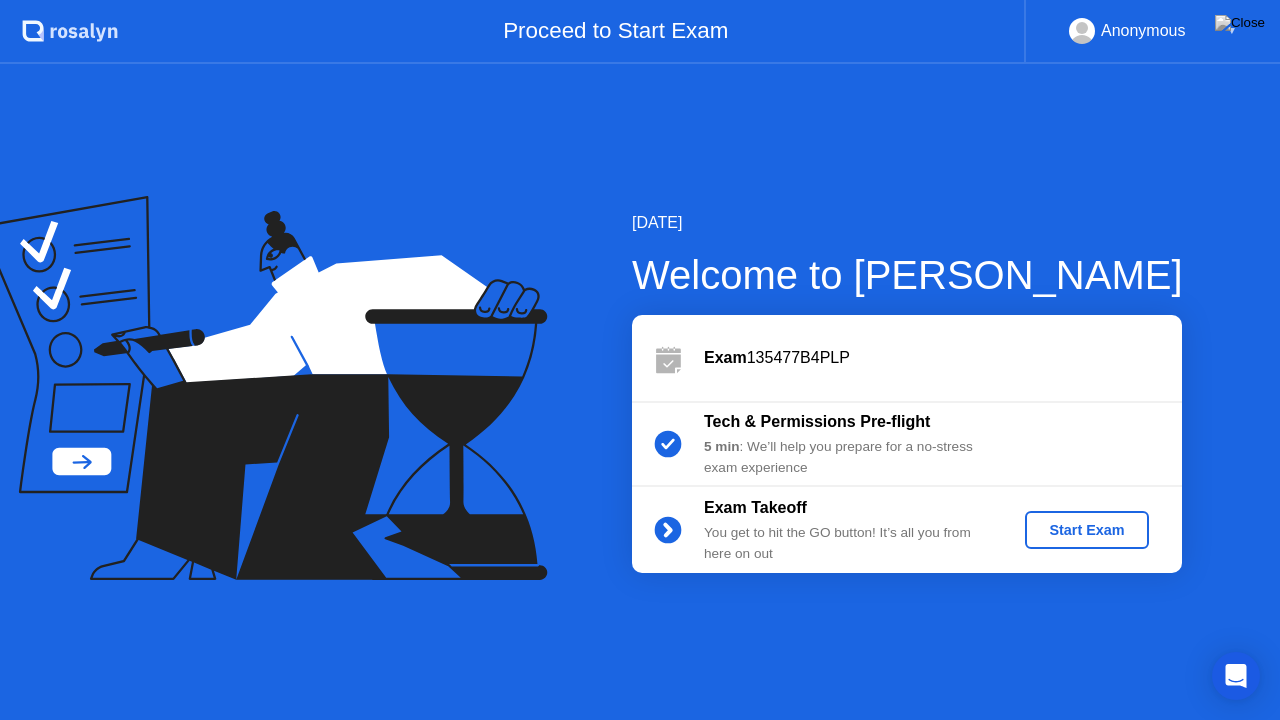 click on "Start Exam" 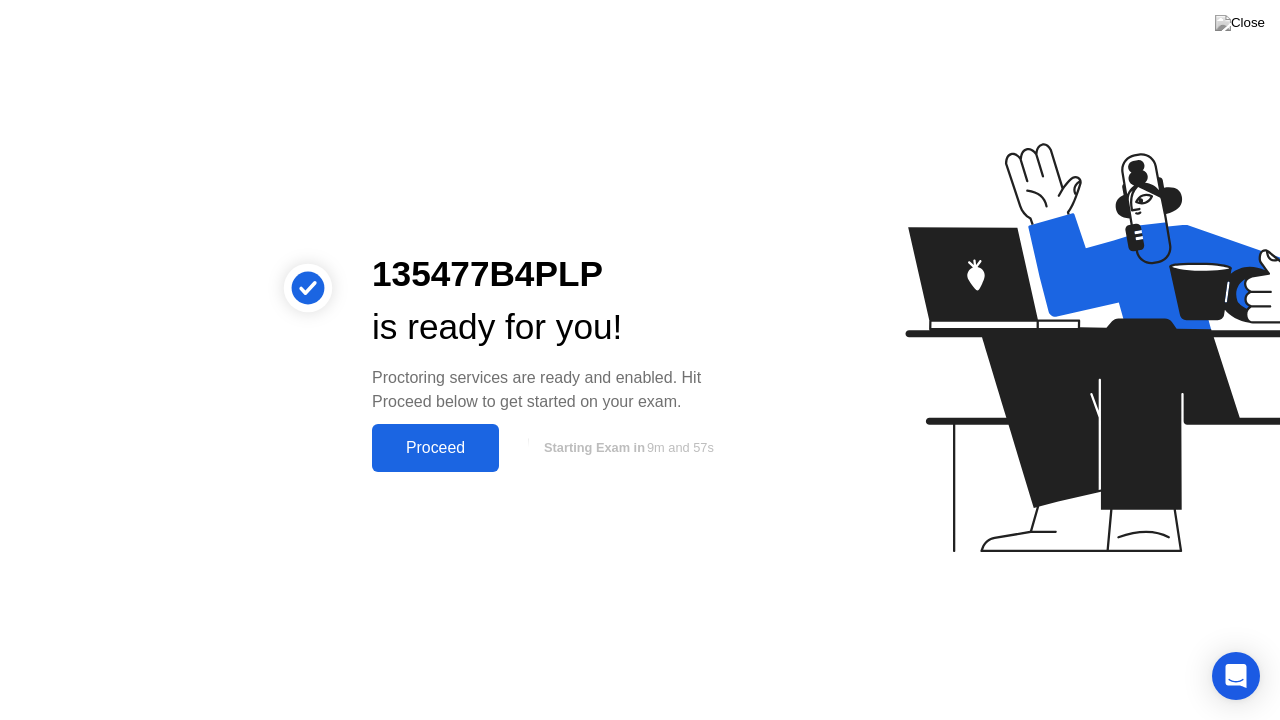 click on "Proceed" 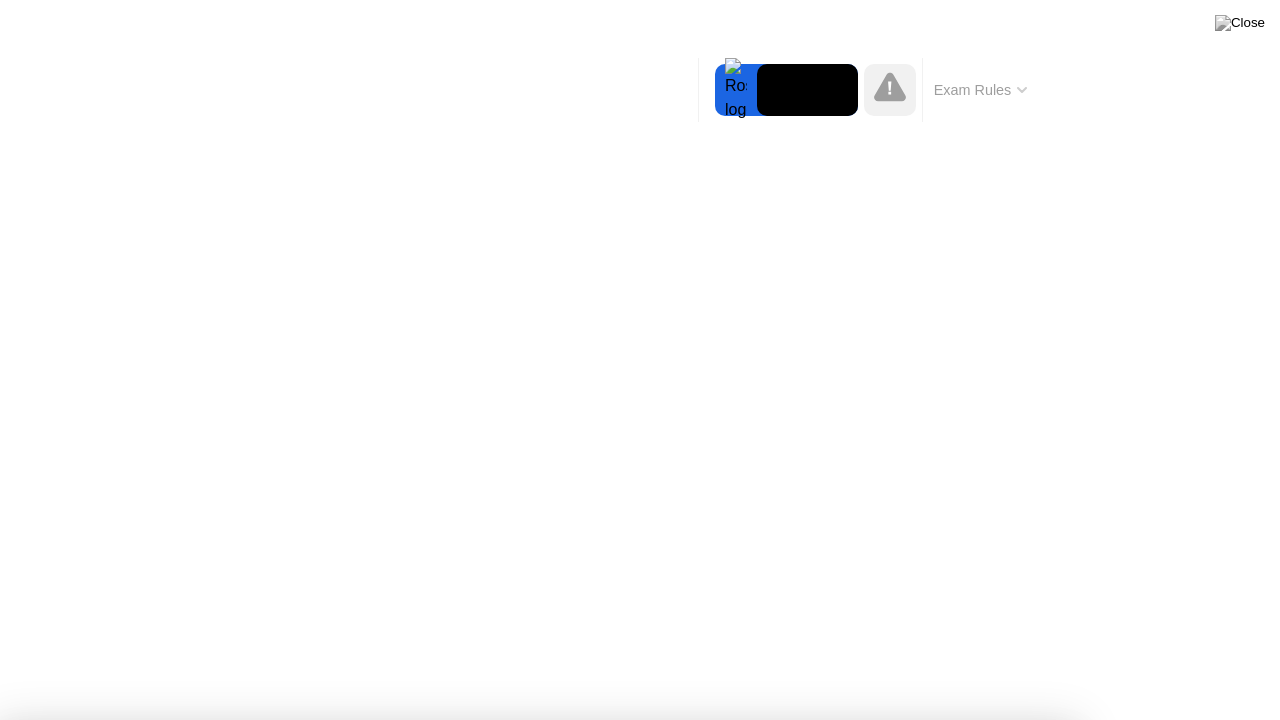 click on "Got it!" at bounding box center (647, 1249) 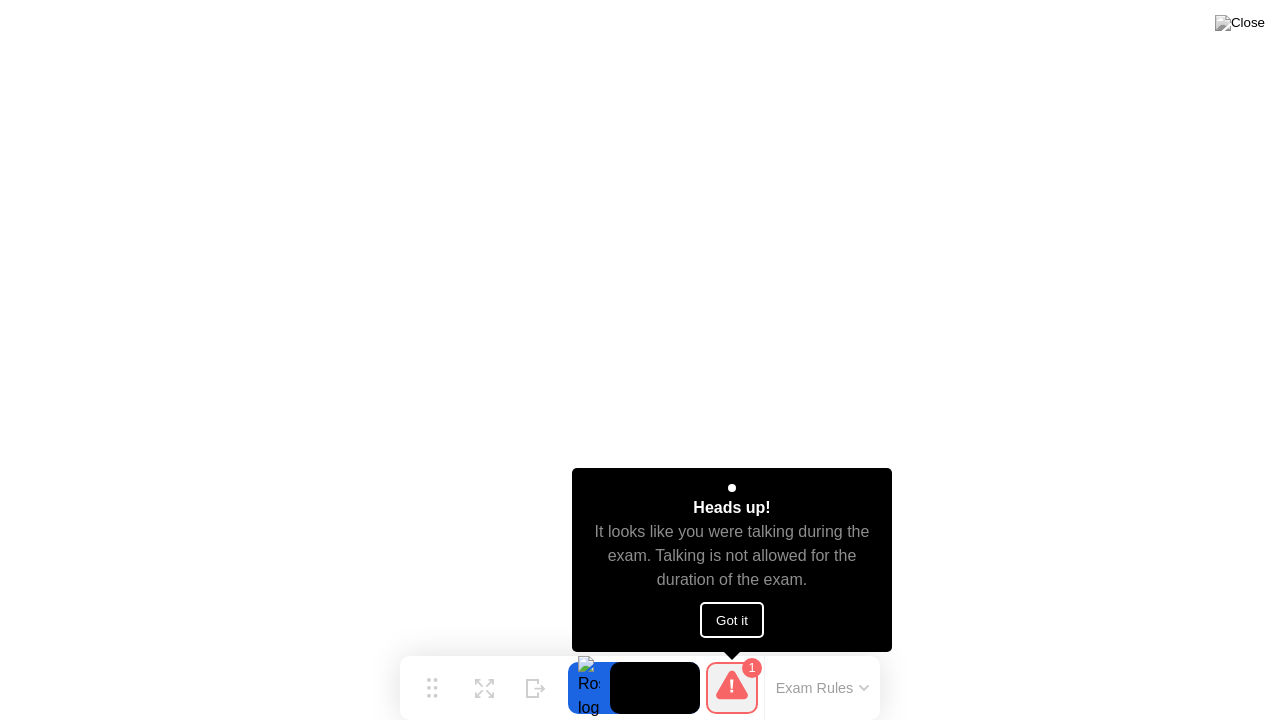 click on "Got it" 